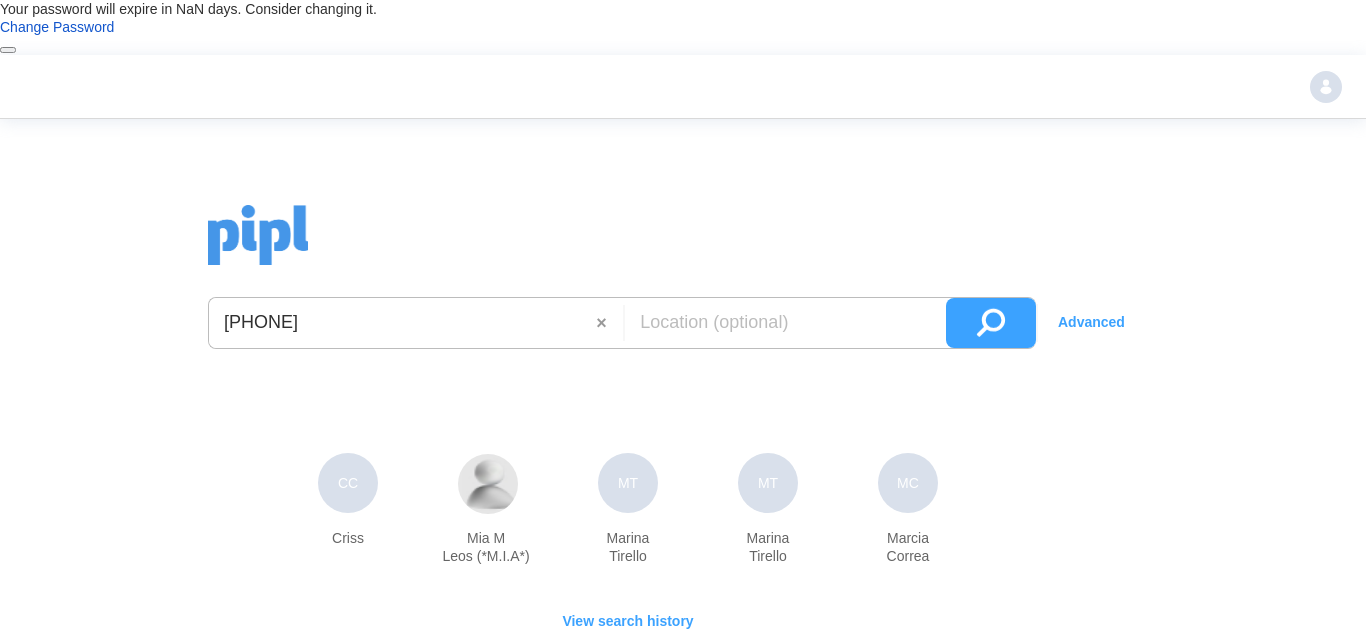 scroll, scrollTop: 0, scrollLeft: 0, axis: both 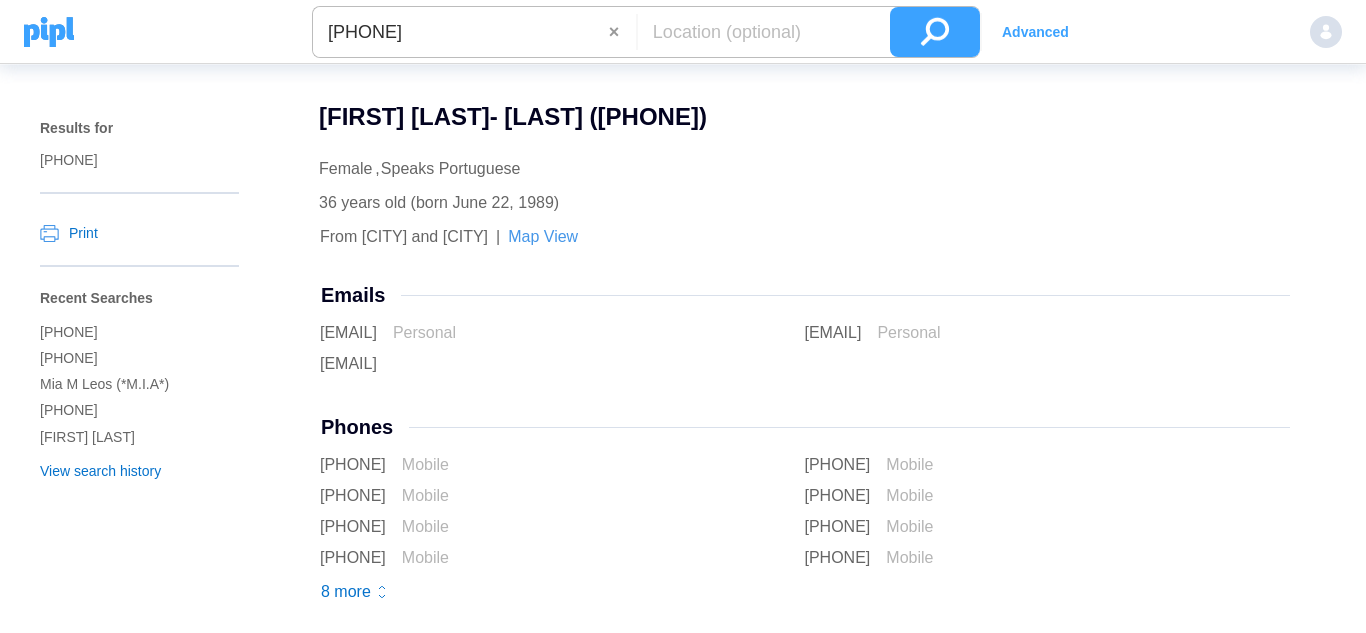 click on "+55 13 98175-1929" at bounding box center [461, 32] 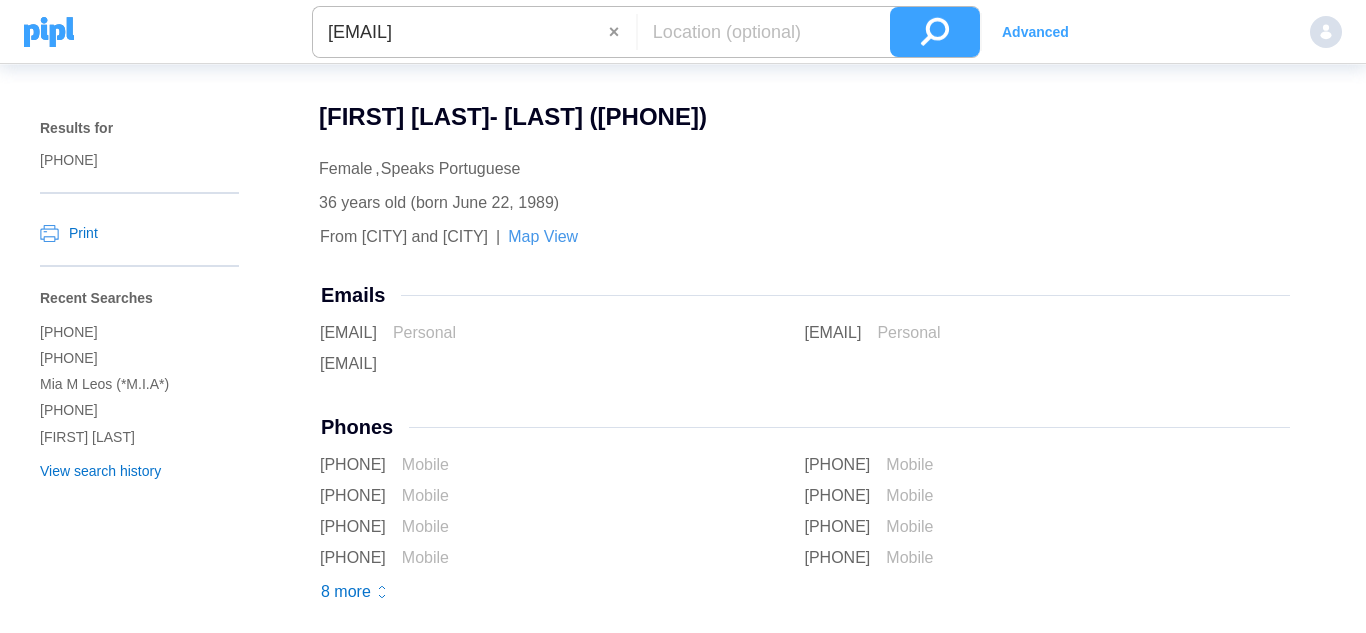 scroll, scrollTop: 0, scrollLeft: 35, axis: horizontal 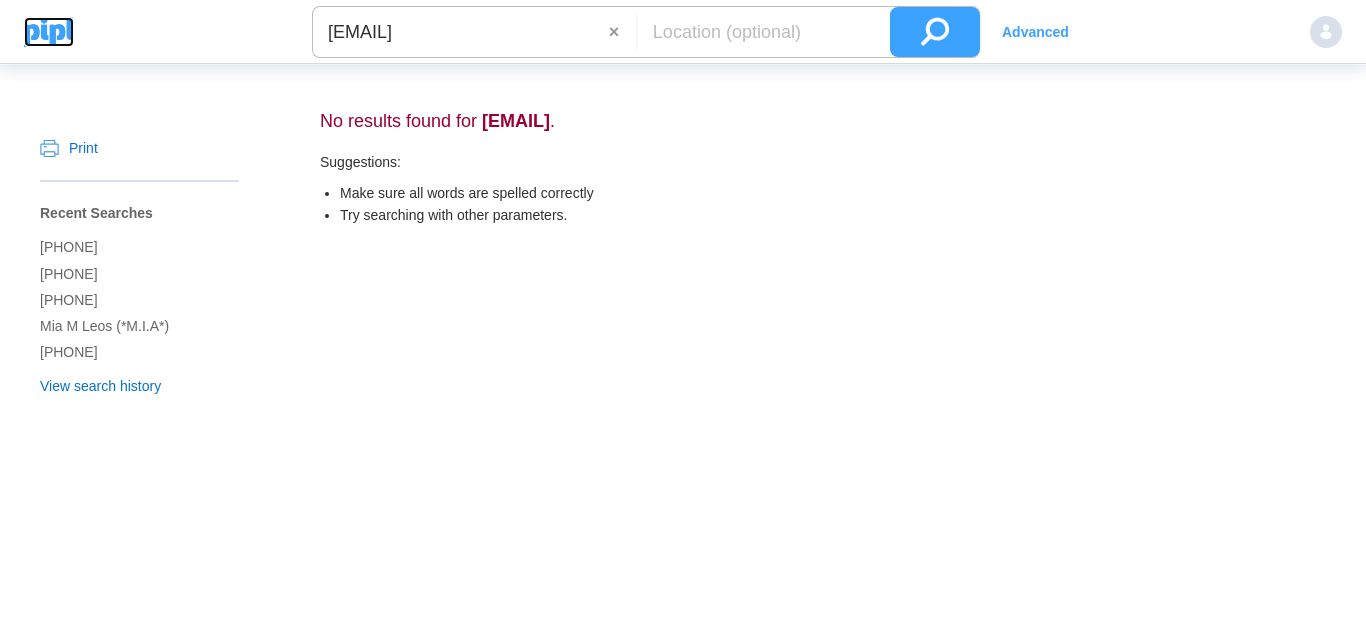 click at bounding box center [49, 32] 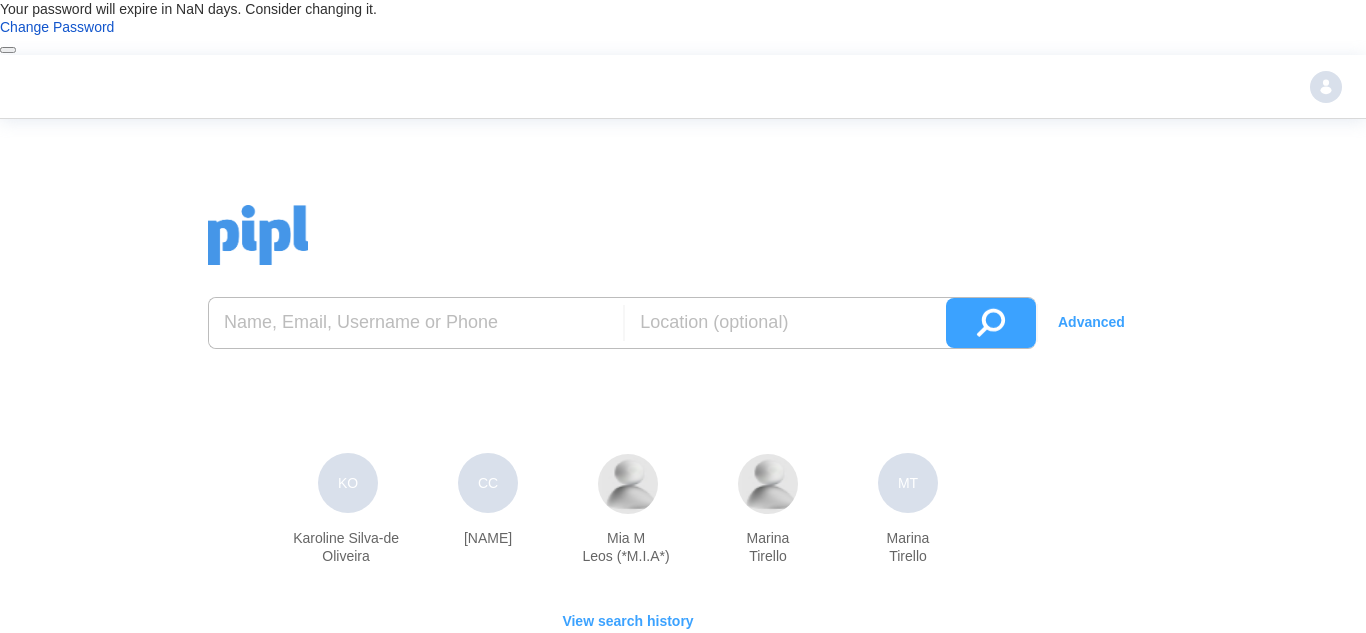 scroll, scrollTop: 0, scrollLeft: 0, axis: both 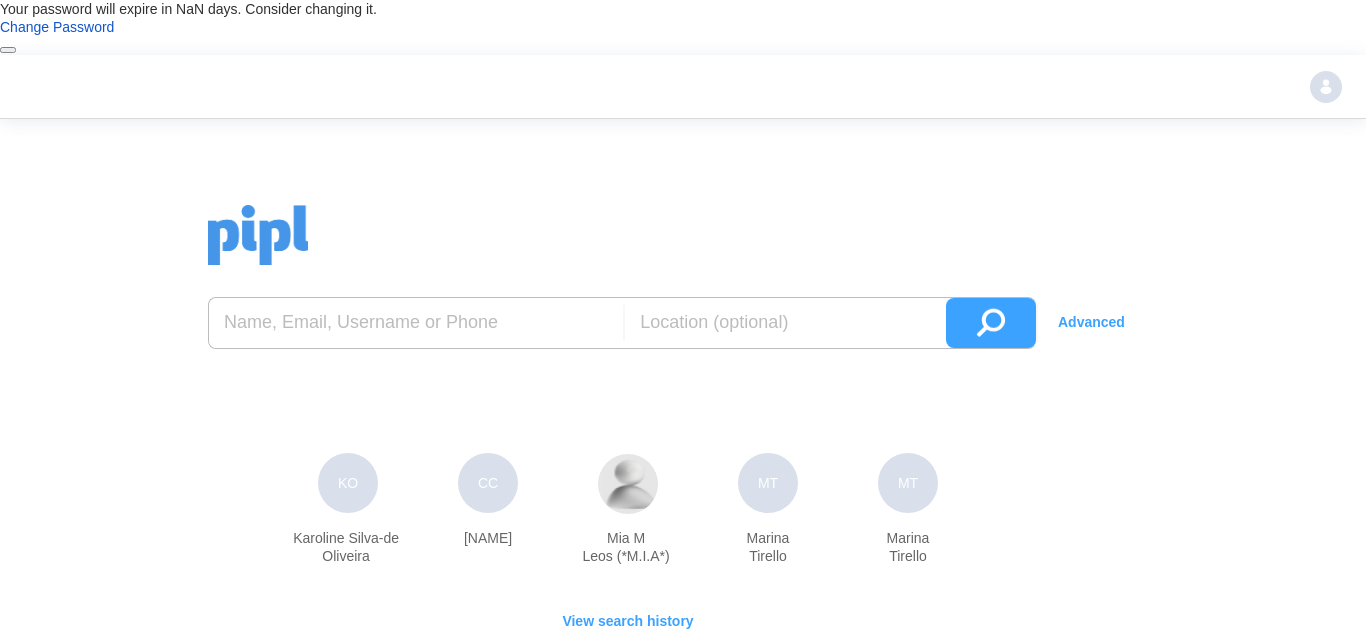 paste on "[PHONE]" 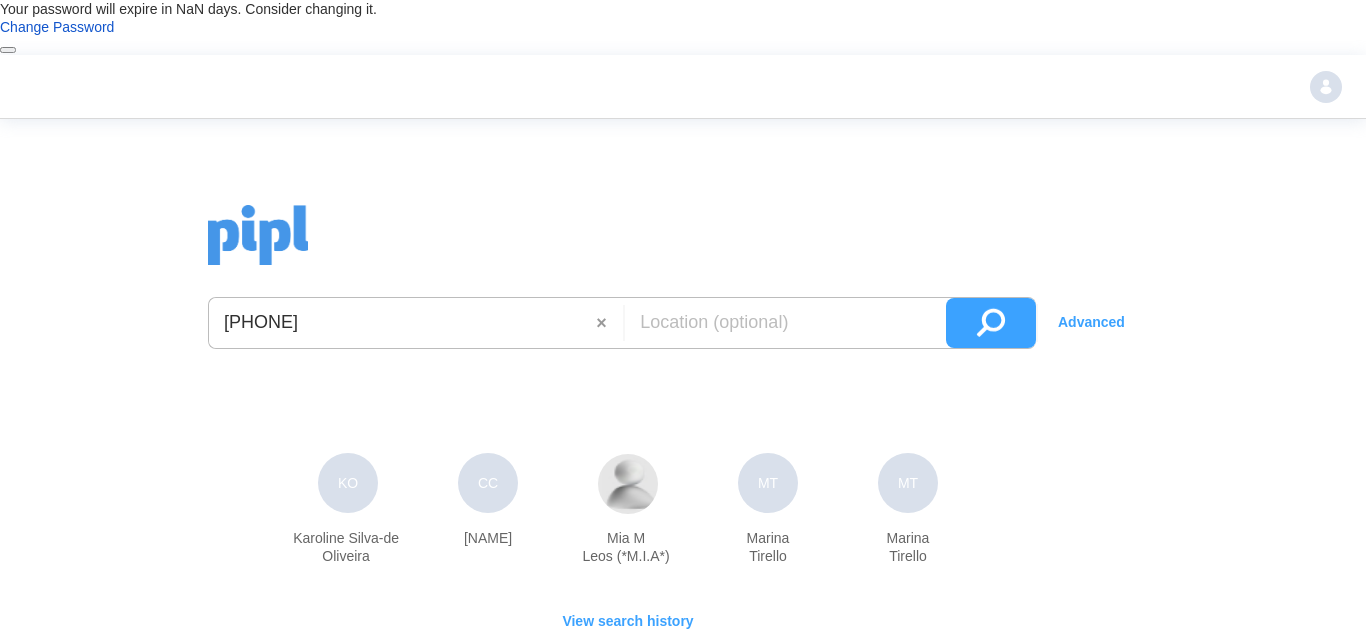 type on "[PHONE]" 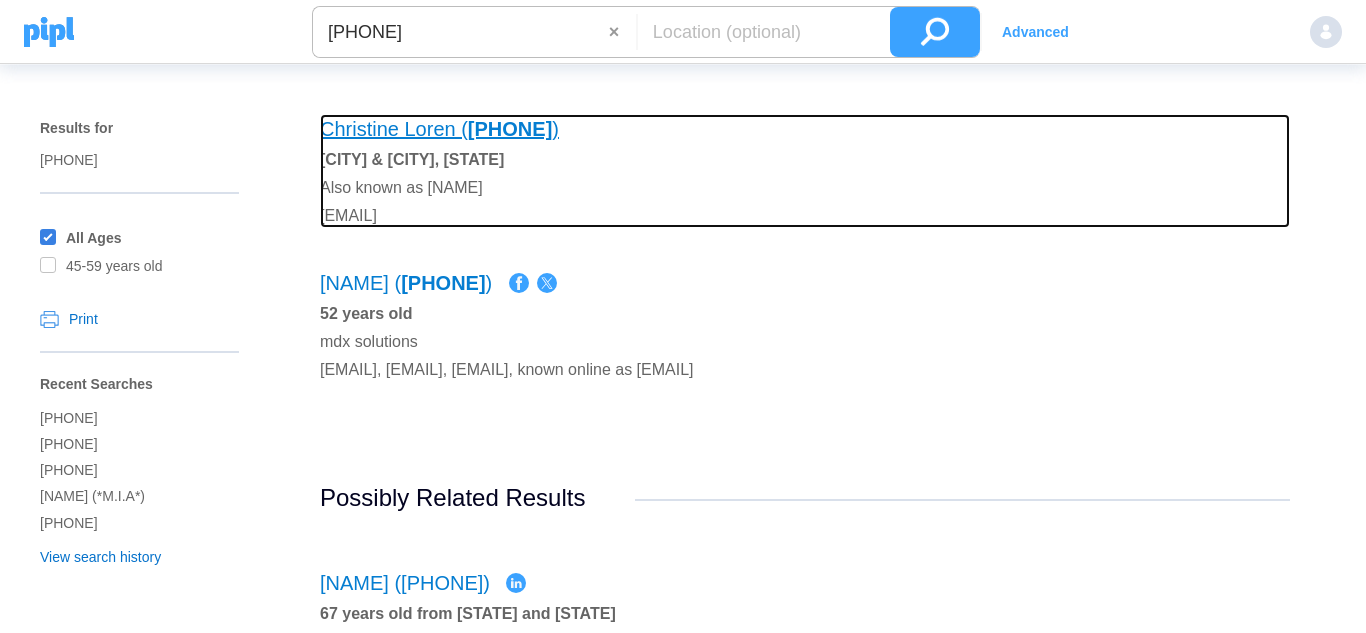 click on "Christine Loren ( +1 503-314-6900 )" at bounding box center [439, 129] 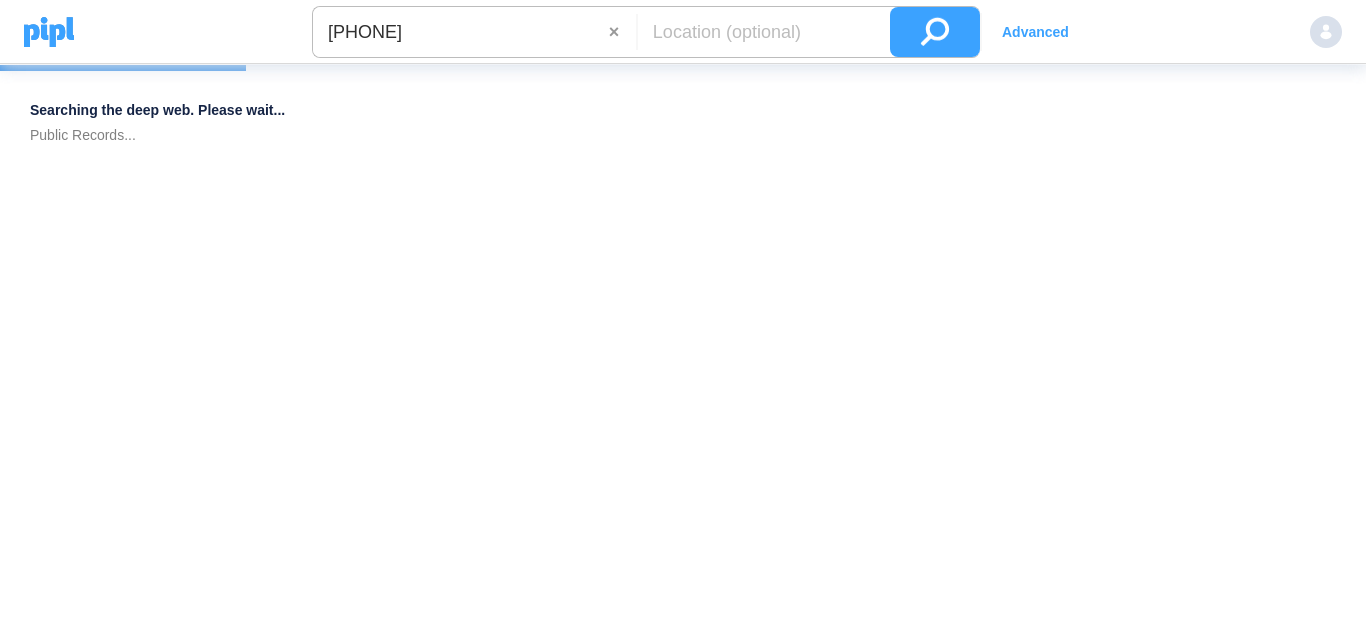 scroll, scrollTop: 0, scrollLeft: 0, axis: both 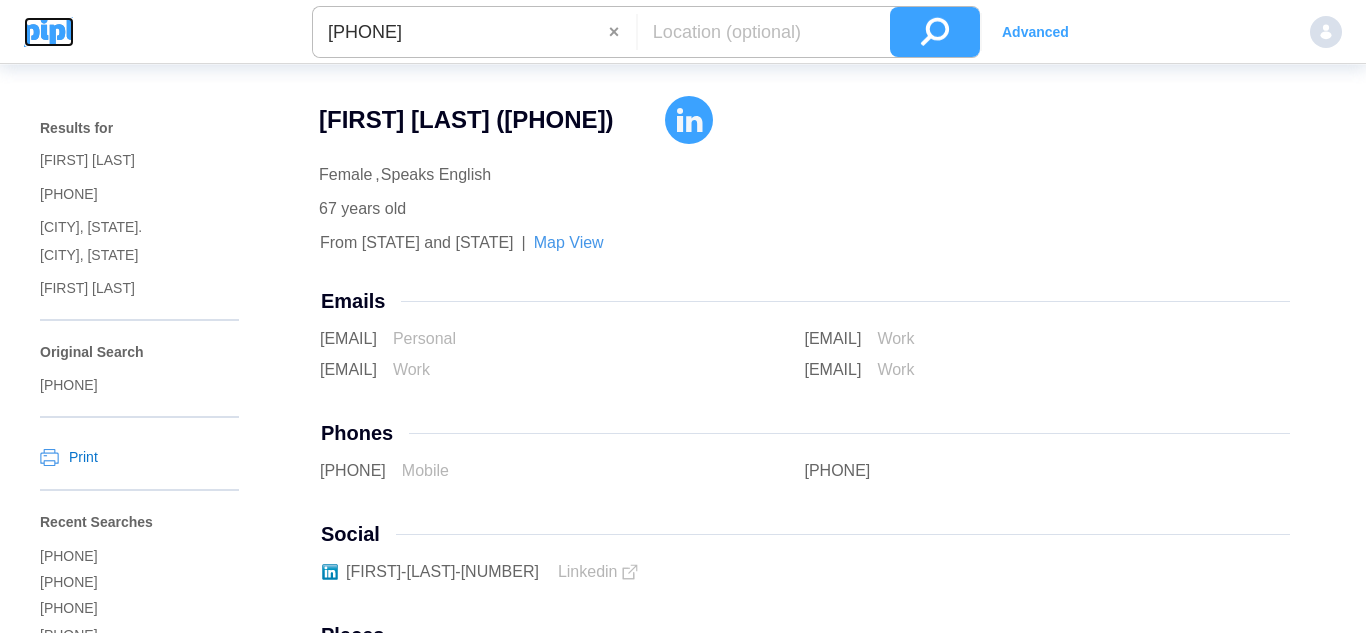 click at bounding box center [49, 32] 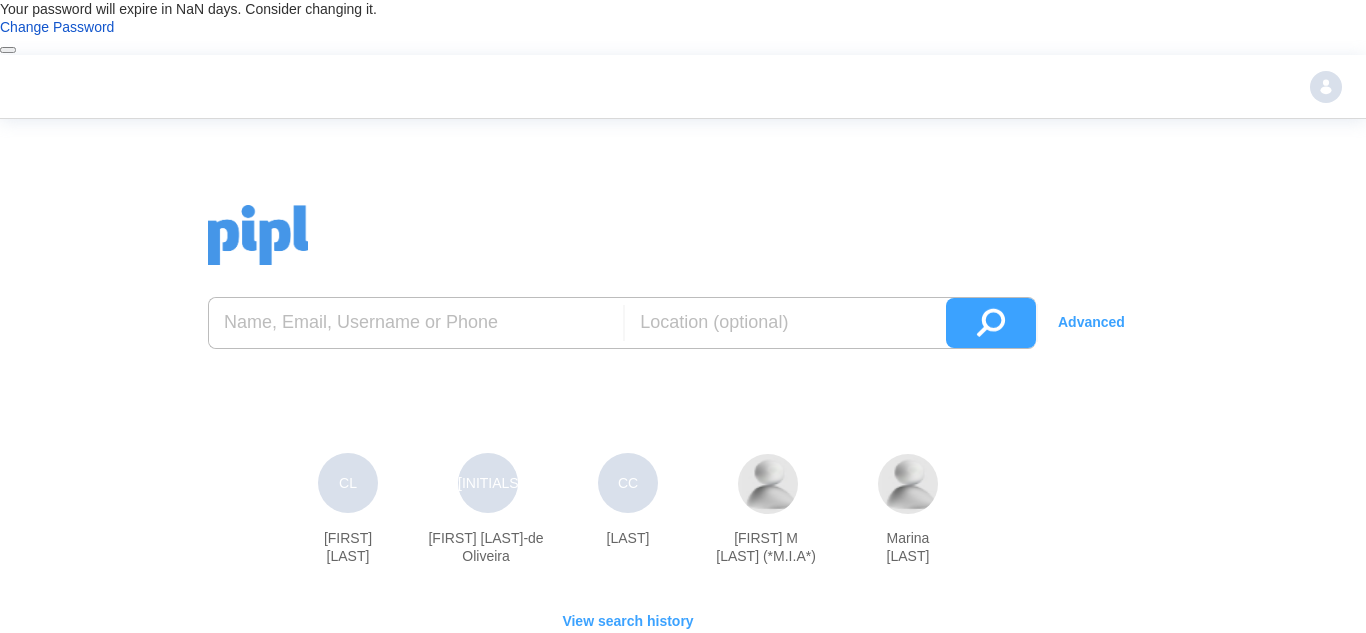 scroll, scrollTop: 0, scrollLeft: 0, axis: both 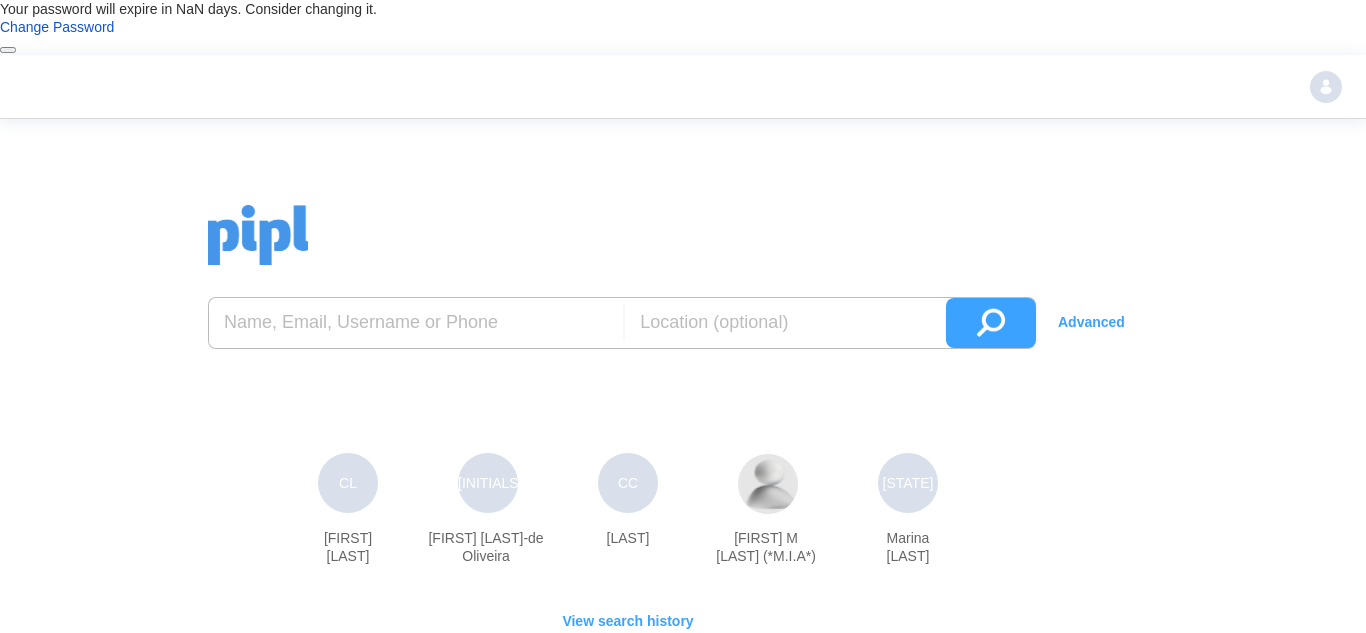 paste on "[PHONE]" 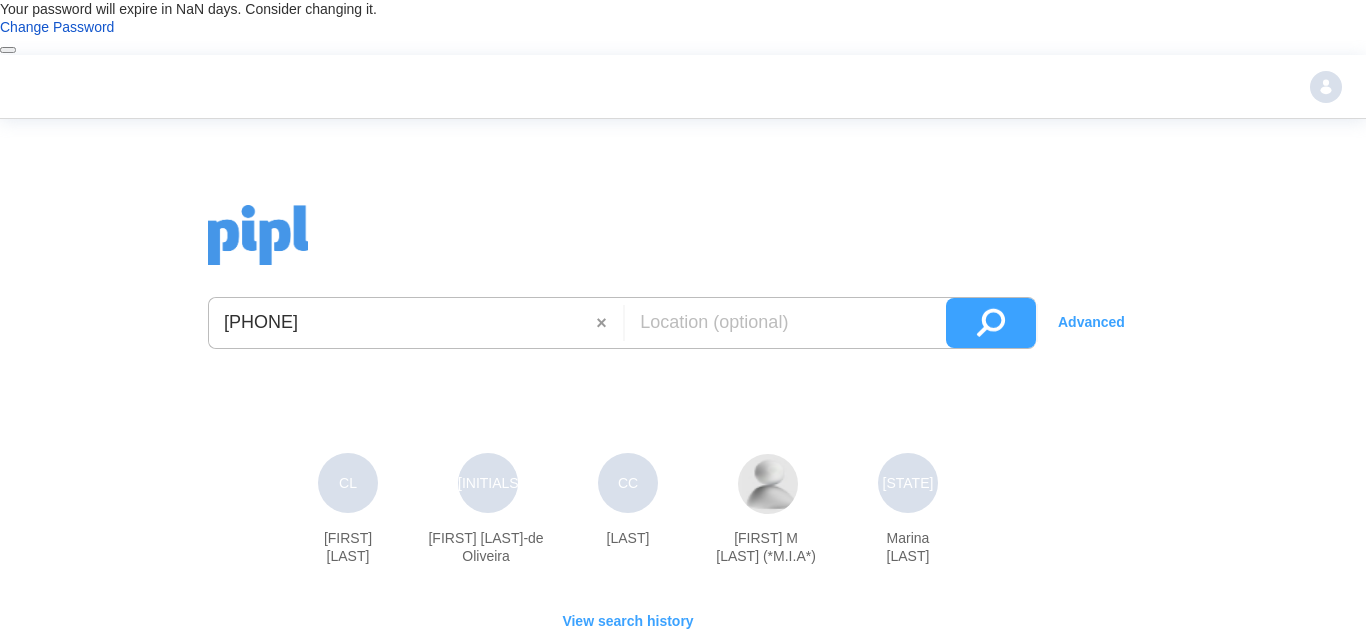 type on "[PHONE]" 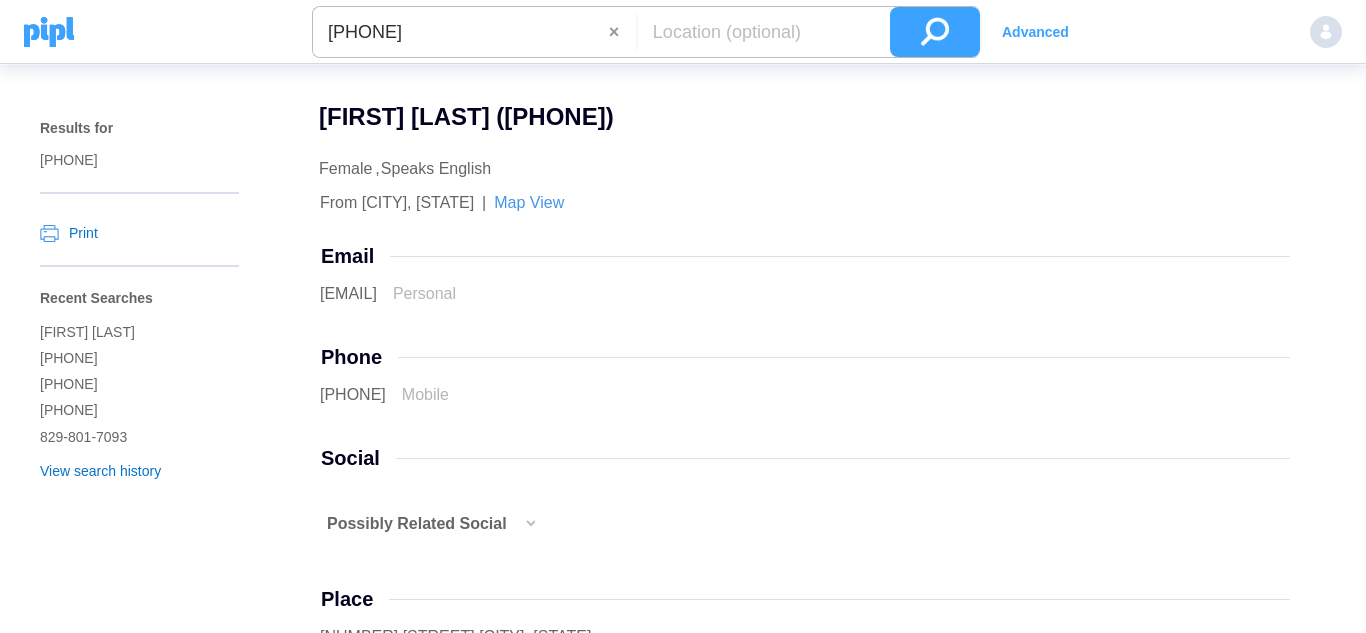 click on "+1 702-782-6044" at bounding box center (461, 32) 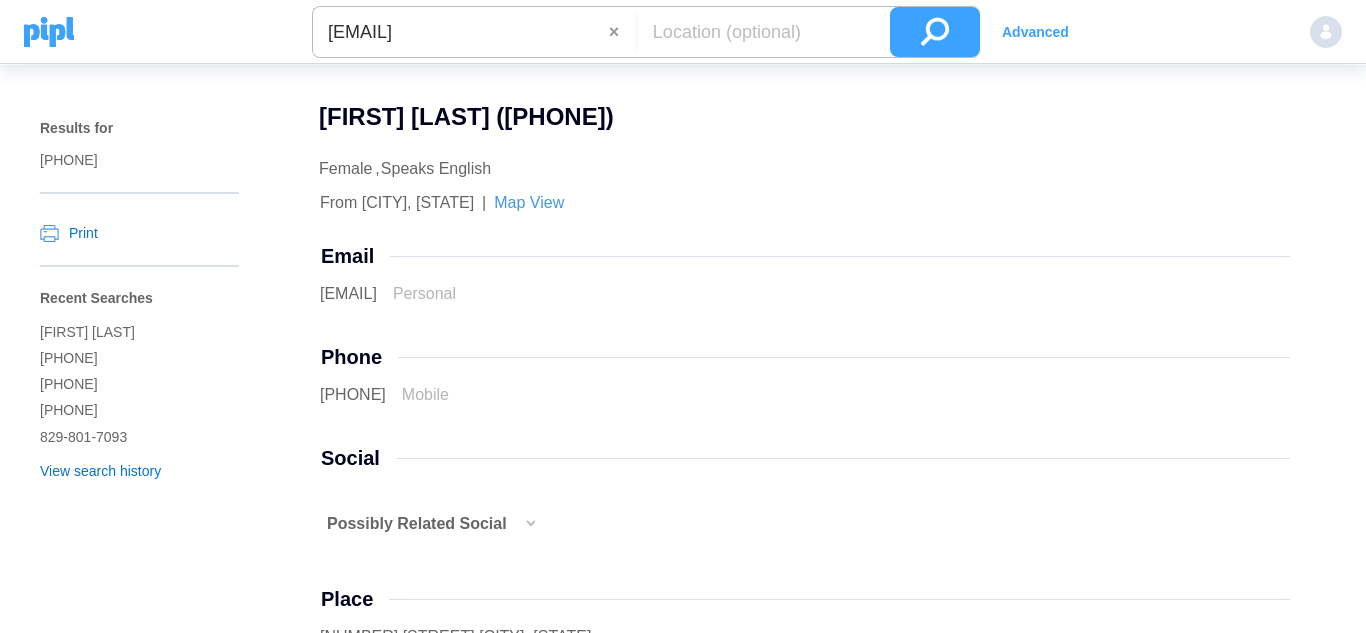 click at bounding box center [935, 32] 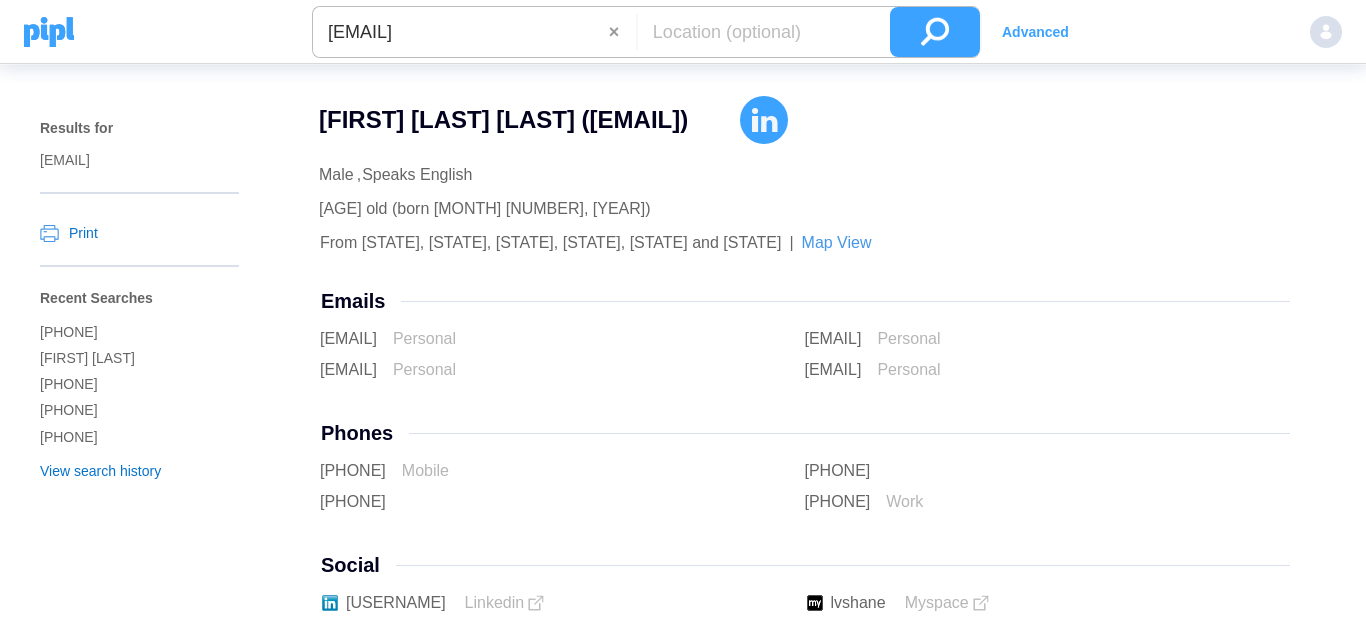 click on "shanex702x@gmail.com" at bounding box center [461, 32] 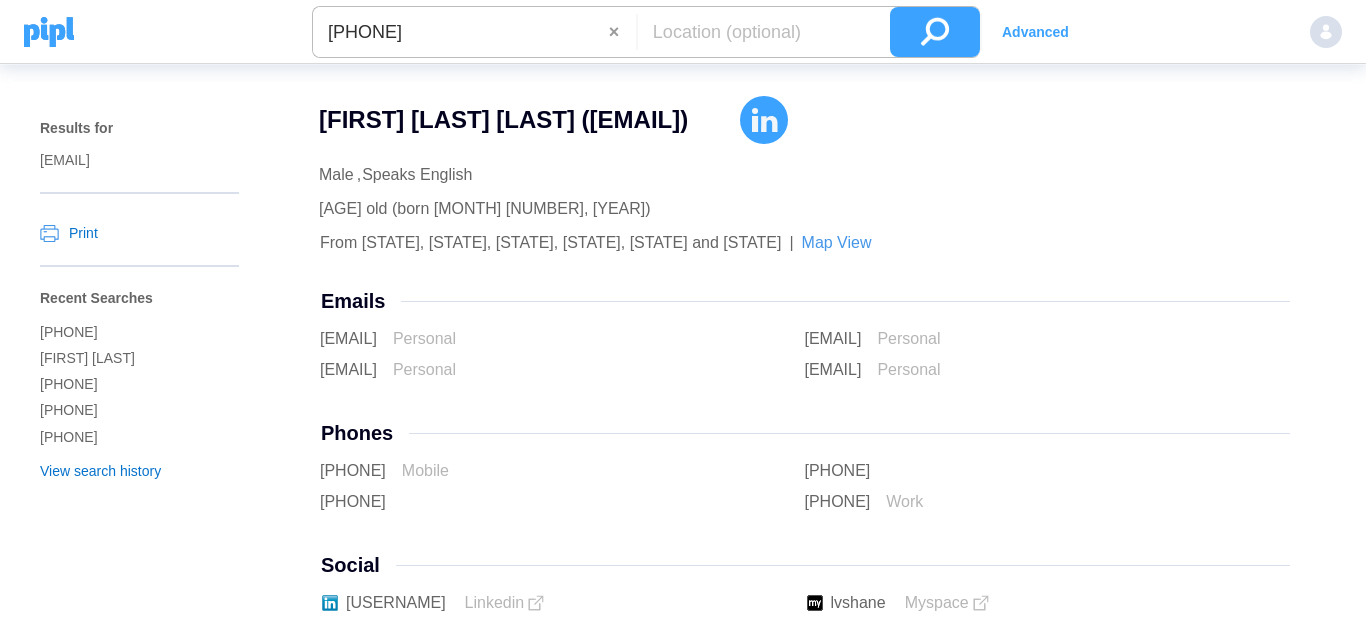 click at bounding box center (935, 32) 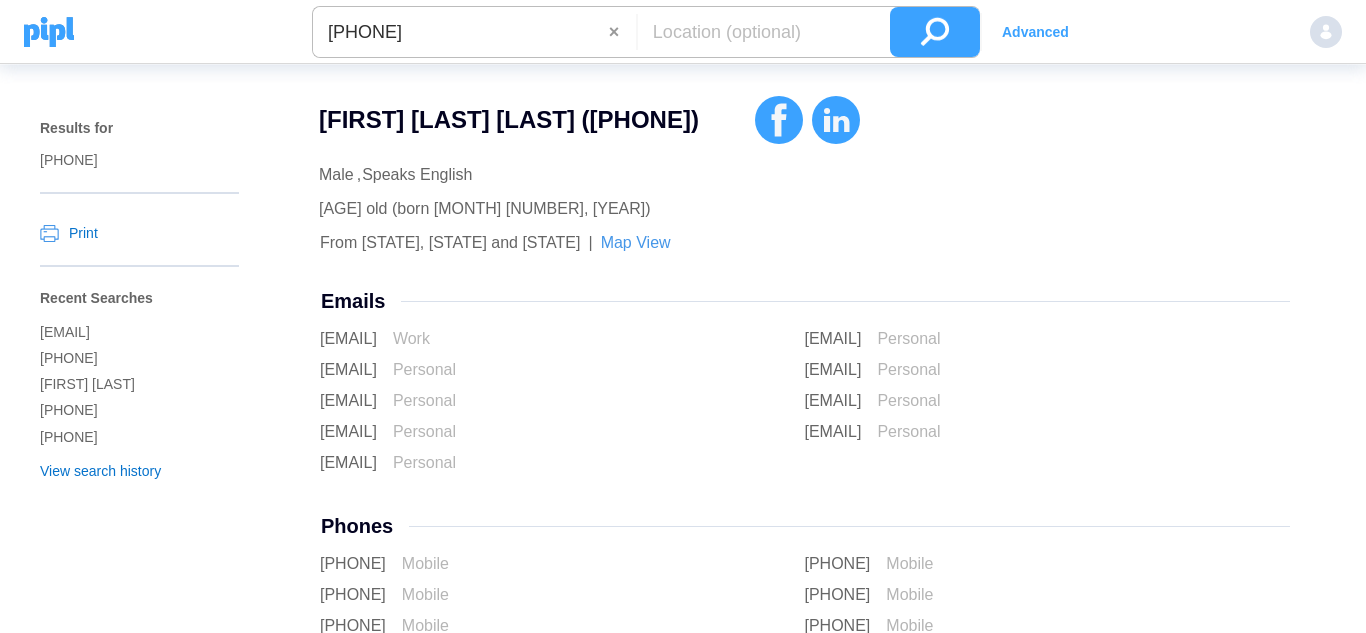 click on "+1 646-877-3988" at bounding box center (461, 32) 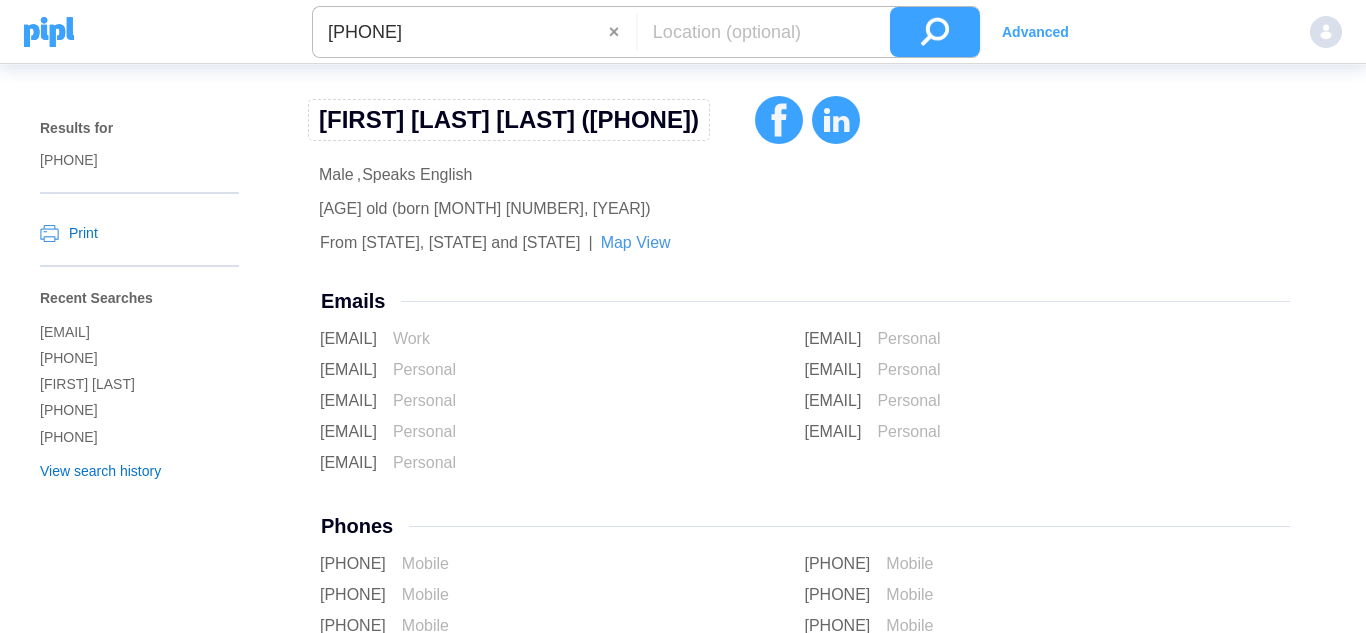 paste on "786-237-1834" 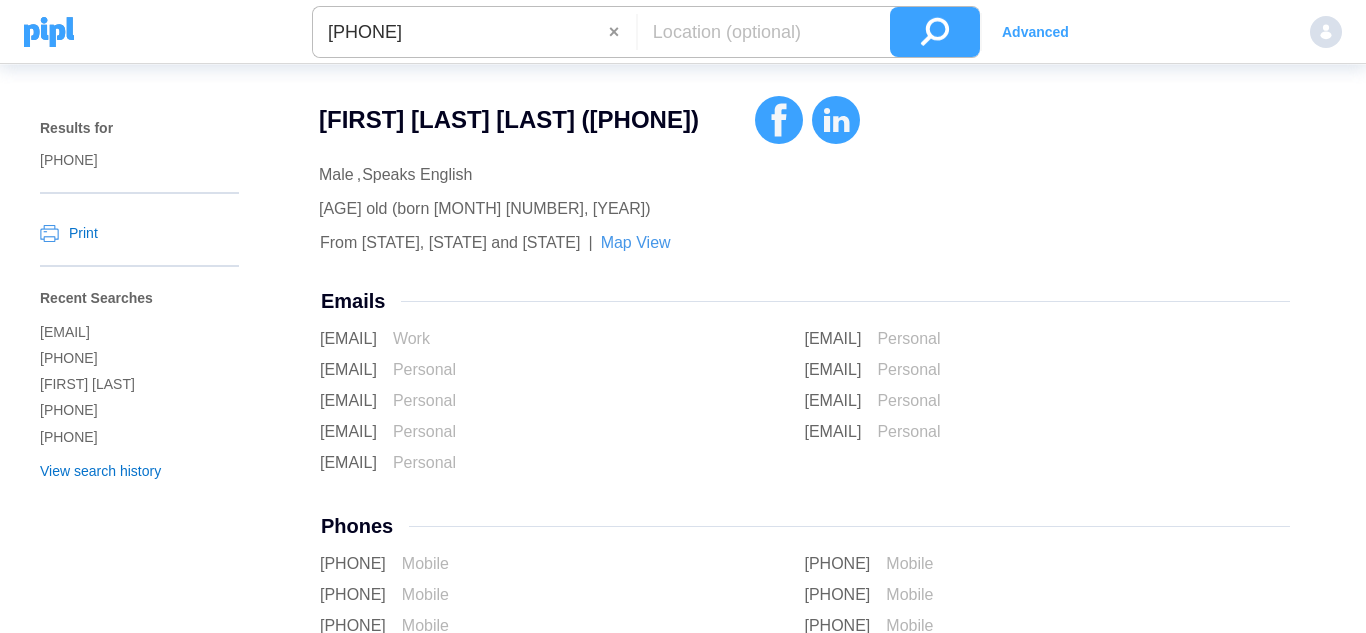type on "+1 786-237-1834" 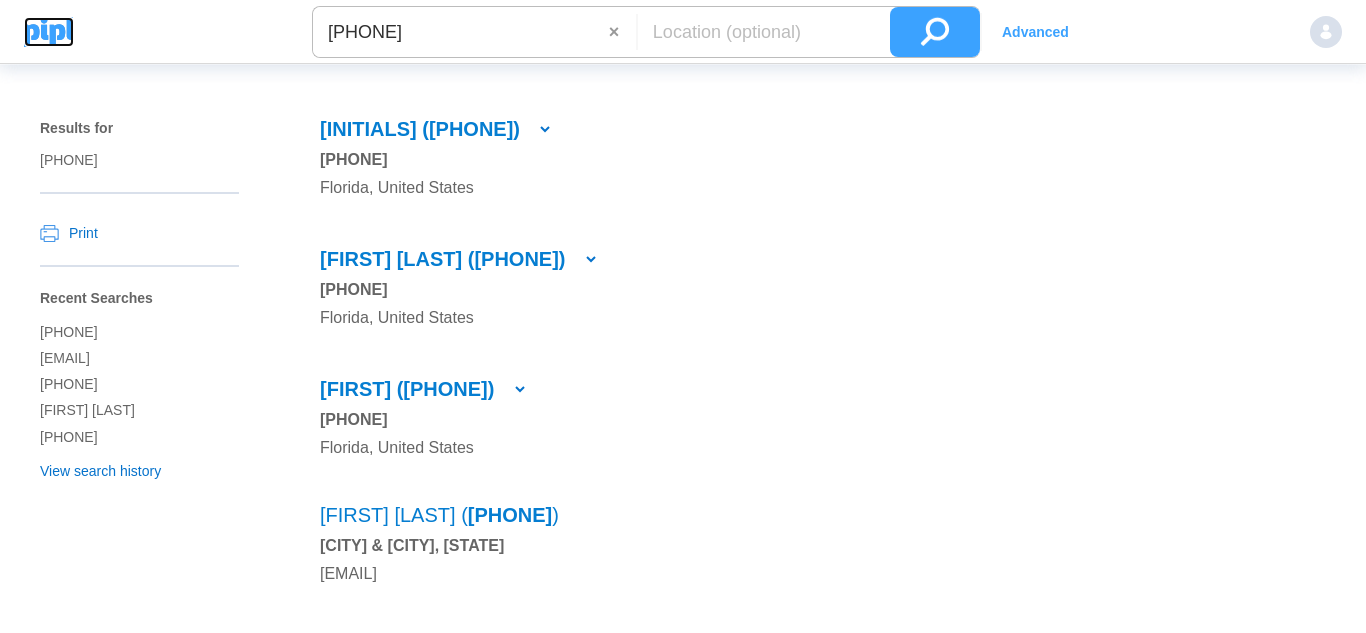 click at bounding box center (49, 32) 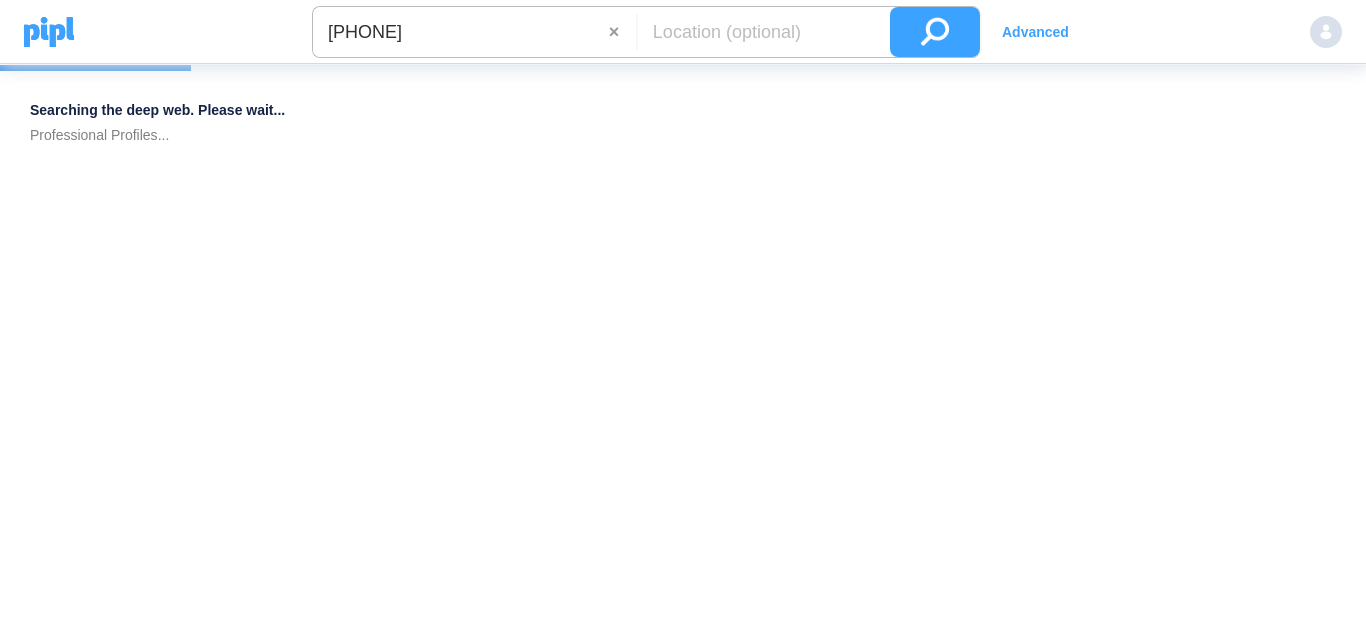 scroll, scrollTop: 0, scrollLeft: 0, axis: both 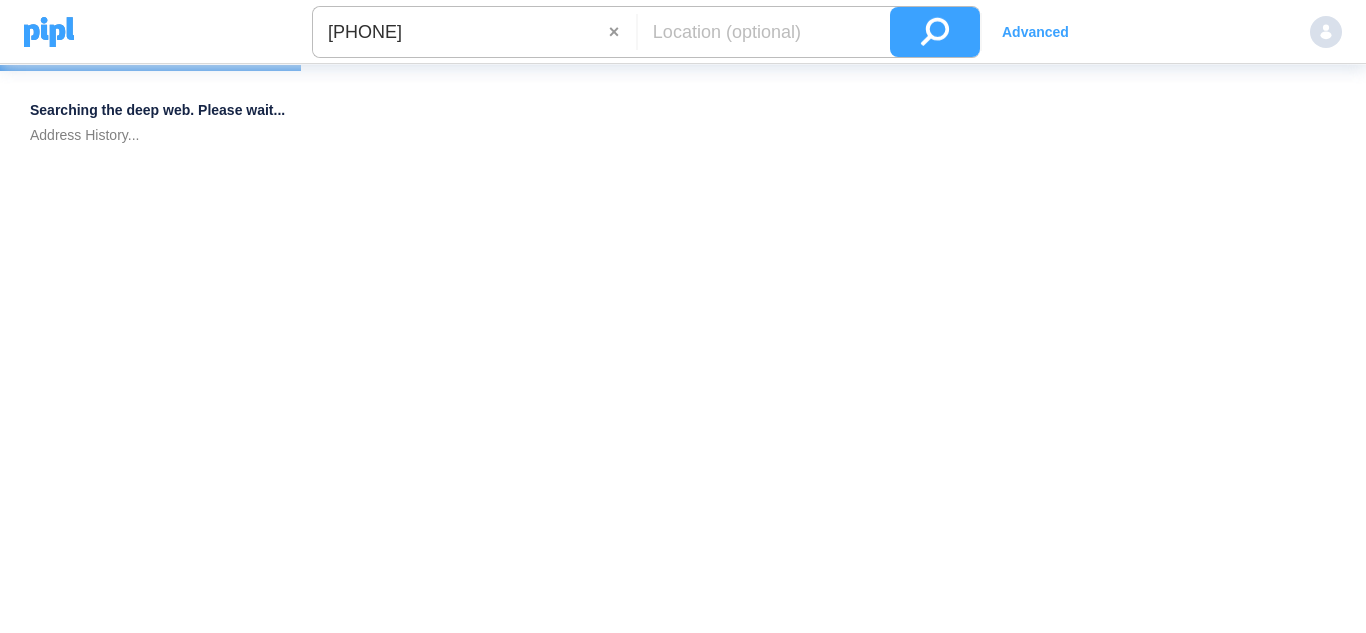 click on "+1 646-877-3988" at bounding box center (461, 32) 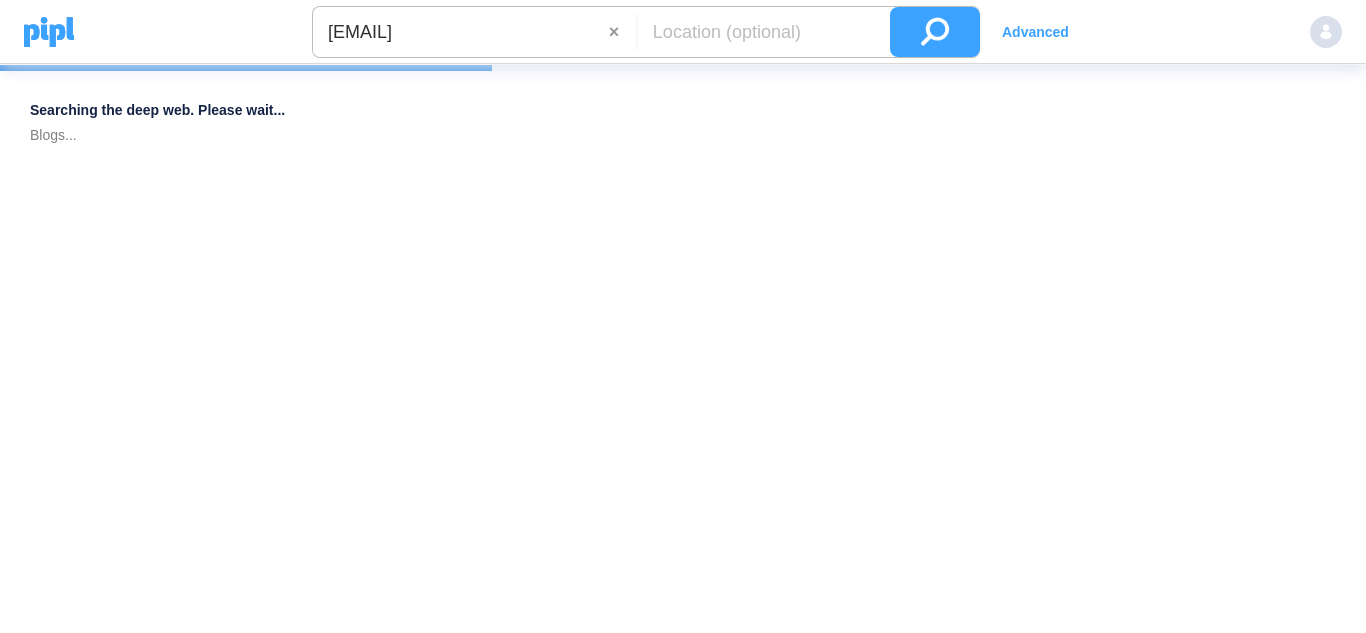type on "galissteeley@gmail.com" 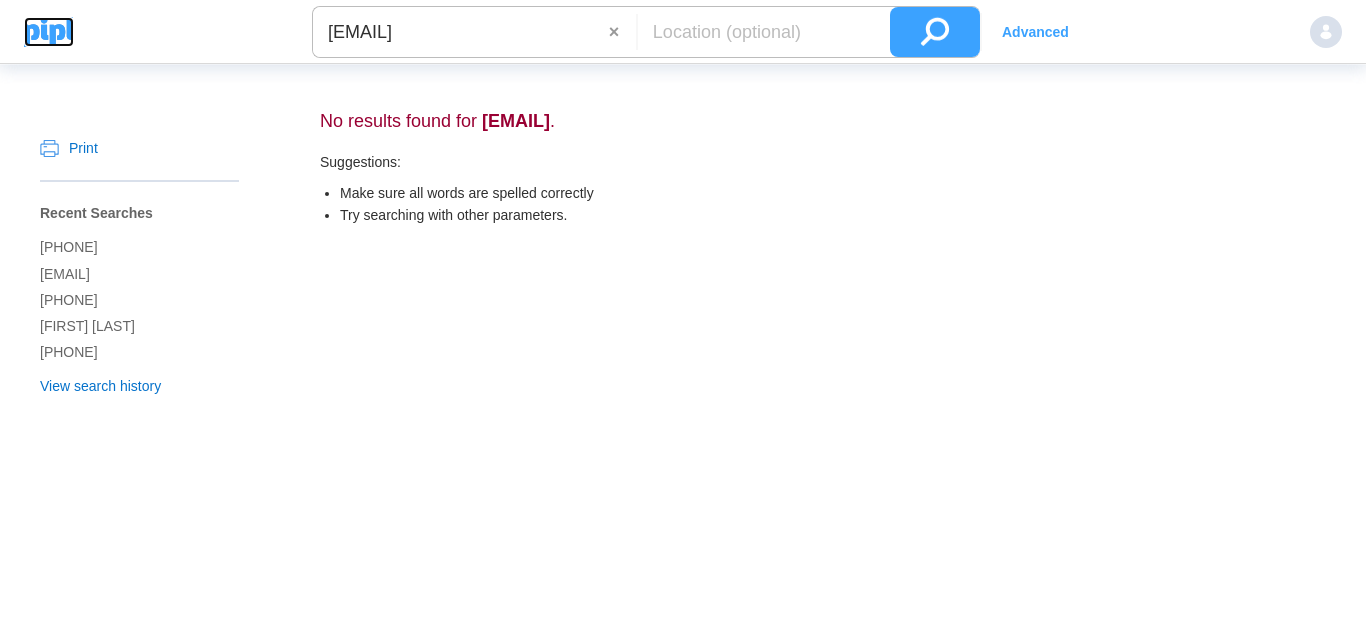 click at bounding box center (49, 32) 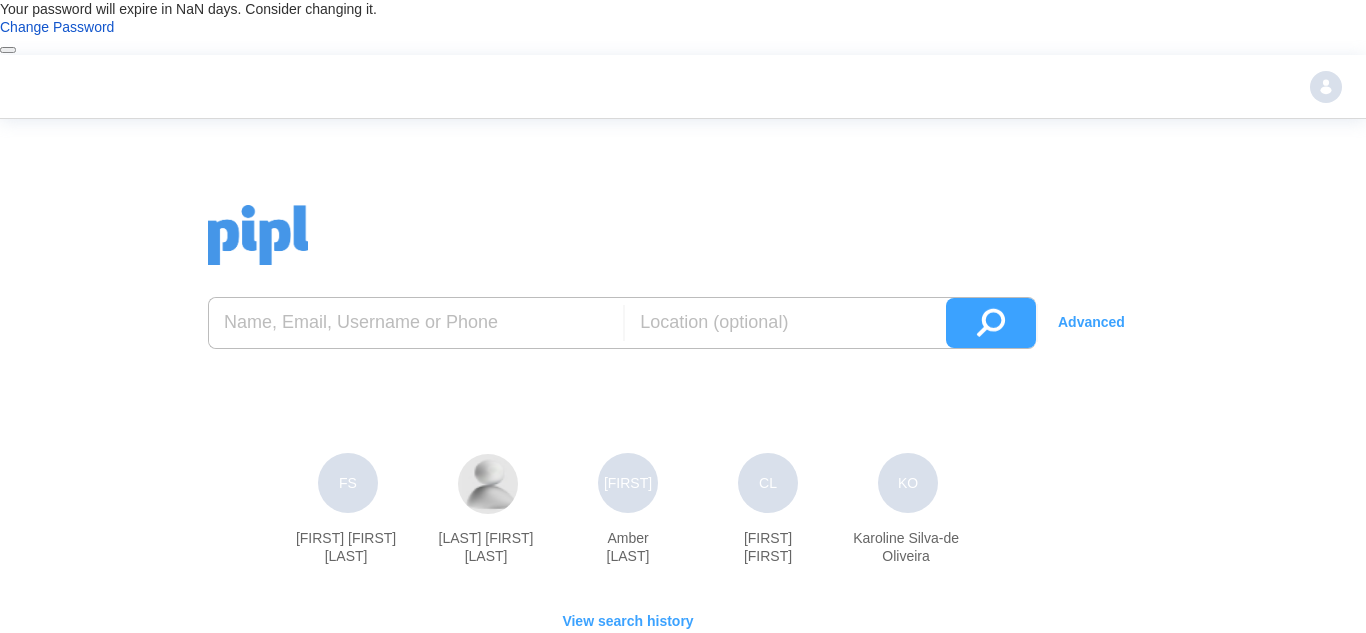 scroll, scrollTop: 0, scrollLeft: 0, axis: both 